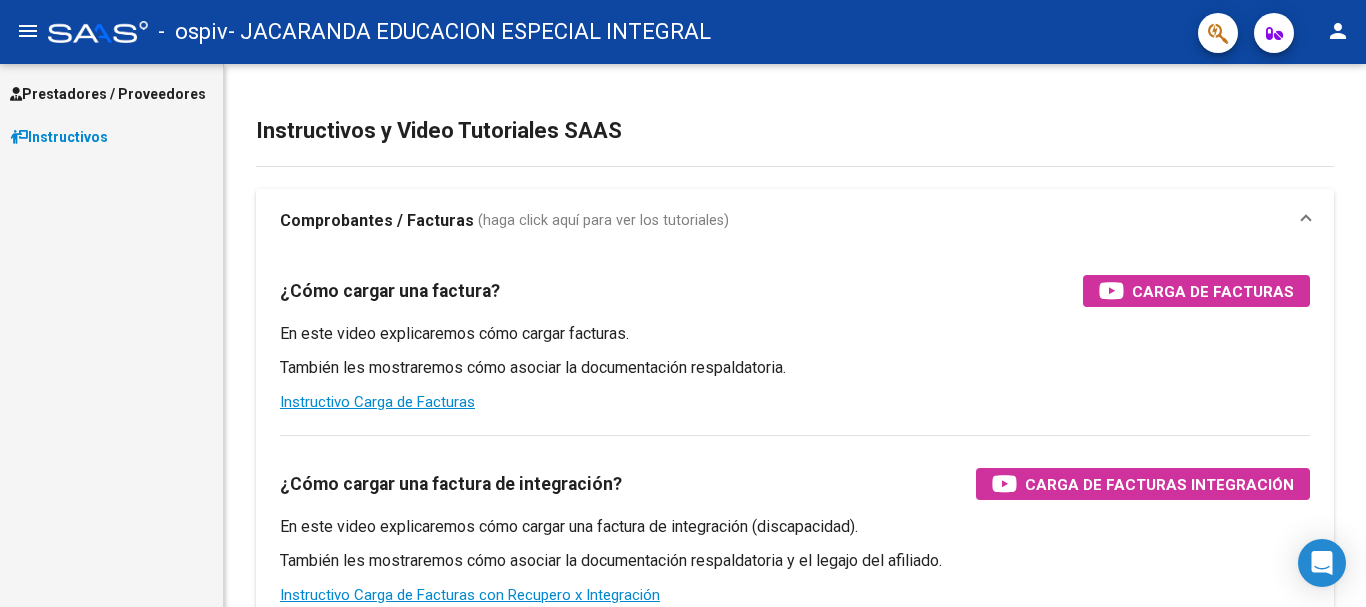 scroll, scrollTop: 0, scrollLeft: 0, axis: both 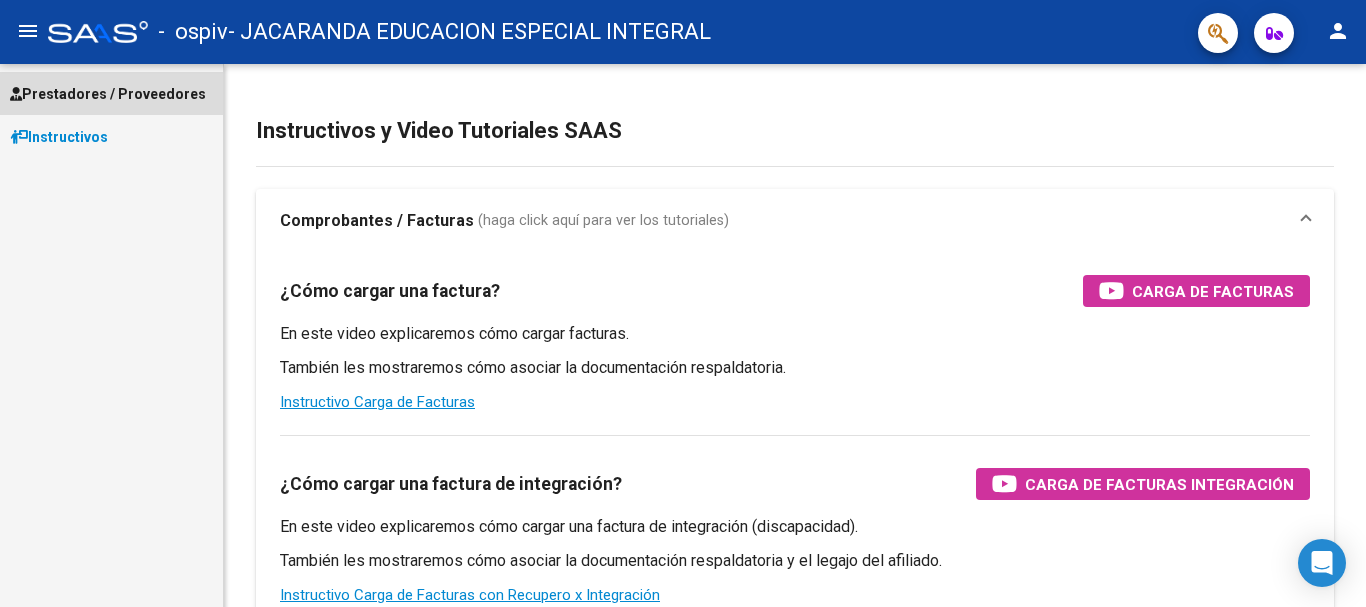 click on "Prestadores / Proveedores" at bounding box center [108, 94] 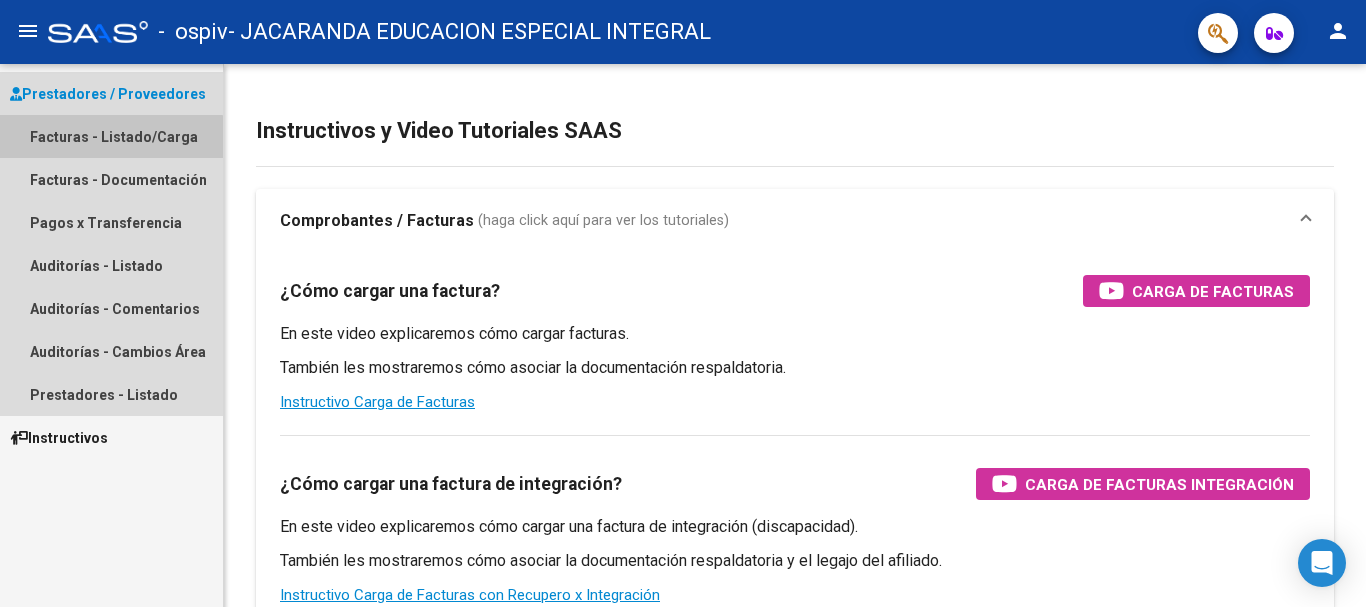 click on "Facturas - Listado/Carga" at bounding box center (111, 136) 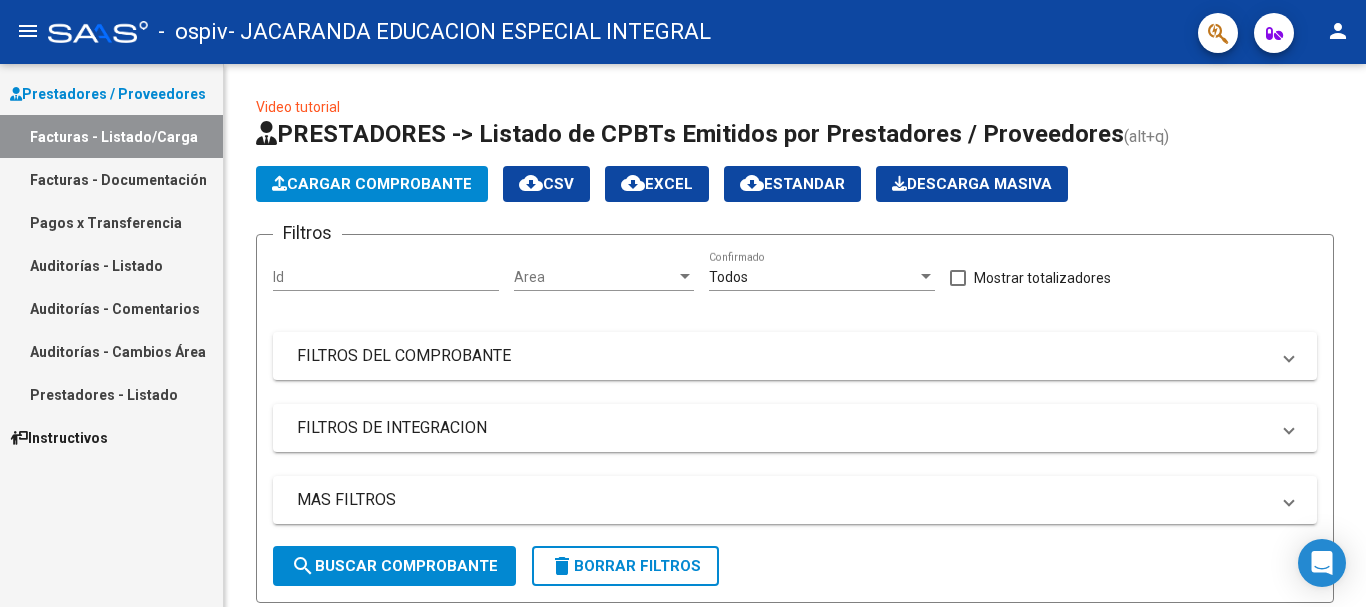 click on "Facturas - Documentación" at bounding box center (111, 179) 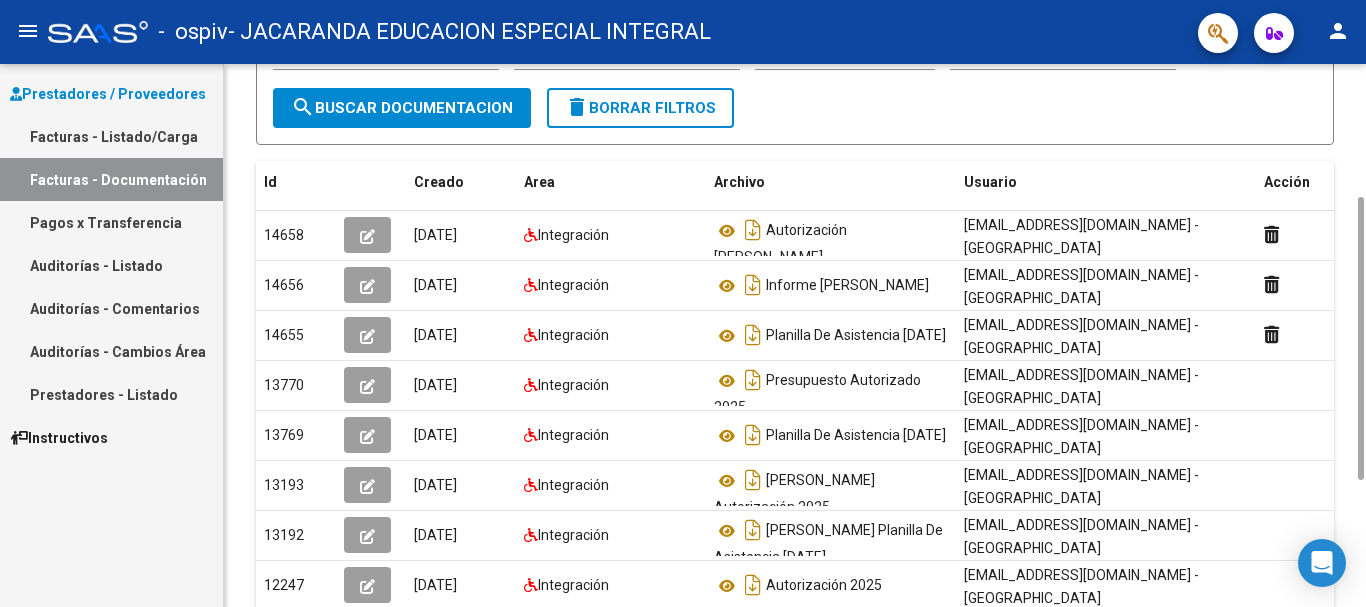drag, startPoint x: 1355, startPoint y: 246, endPoint x: 1317, endPoint y: 279, distance: 50.32892 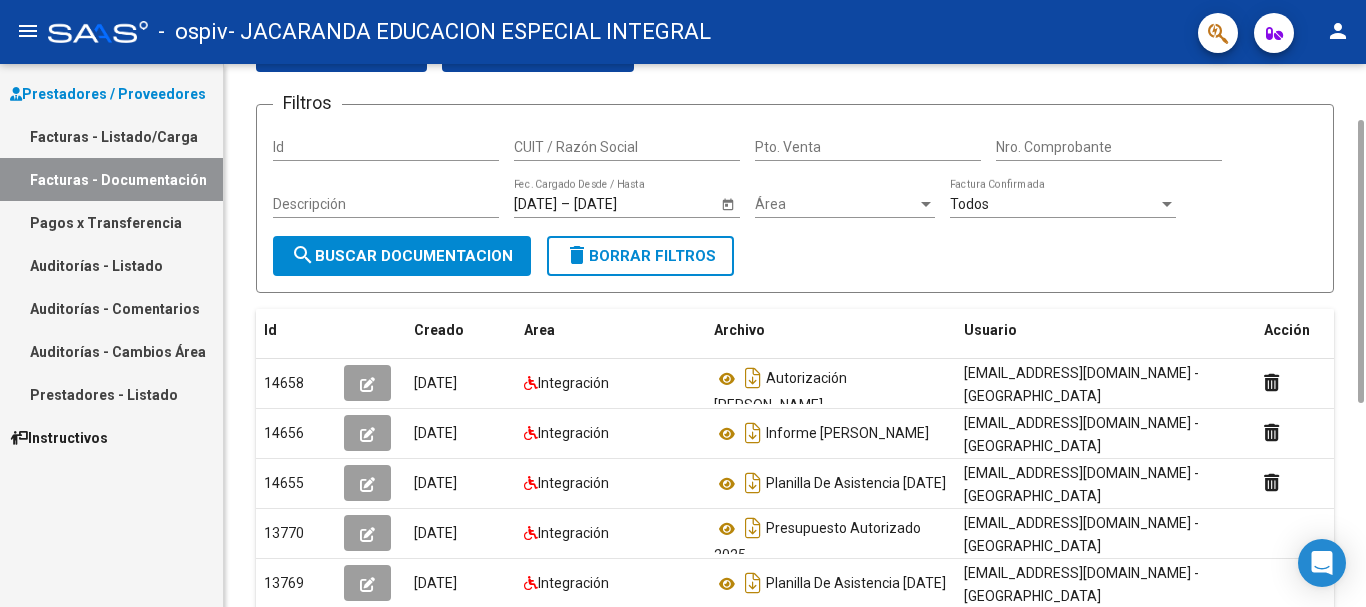 click on "Facturas - Listado/Carga" at bounding box center [111, 136] 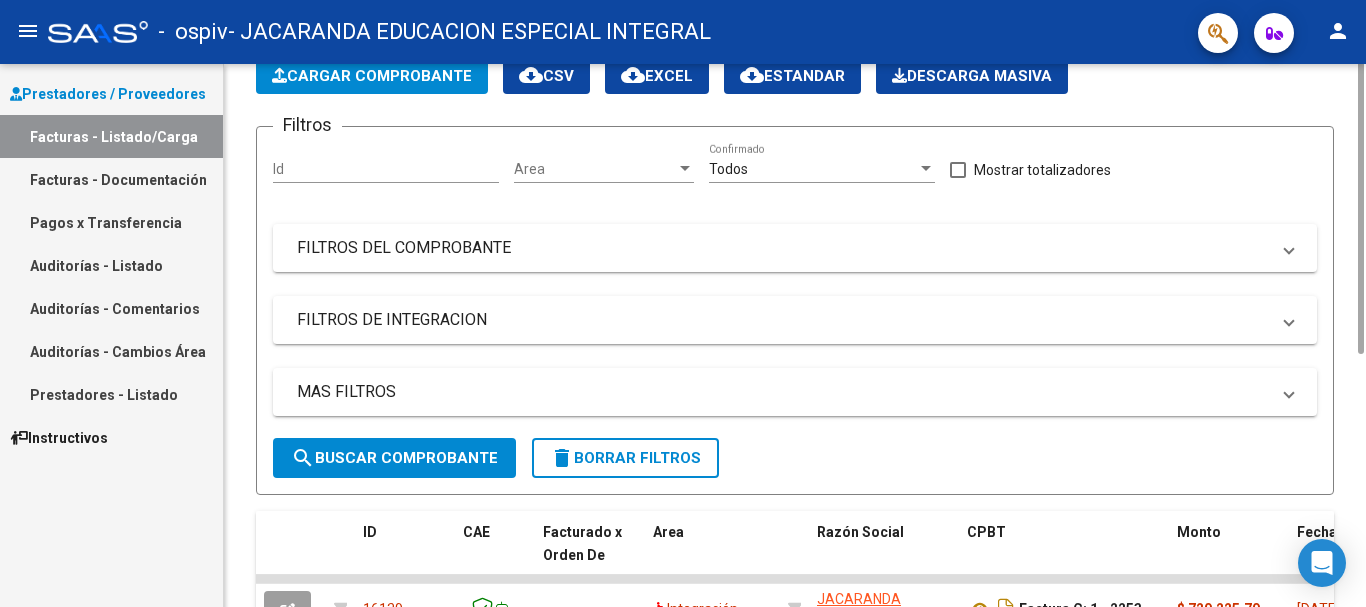 scroll, scrollTop: 0, scrollLeft: 0, axis: both 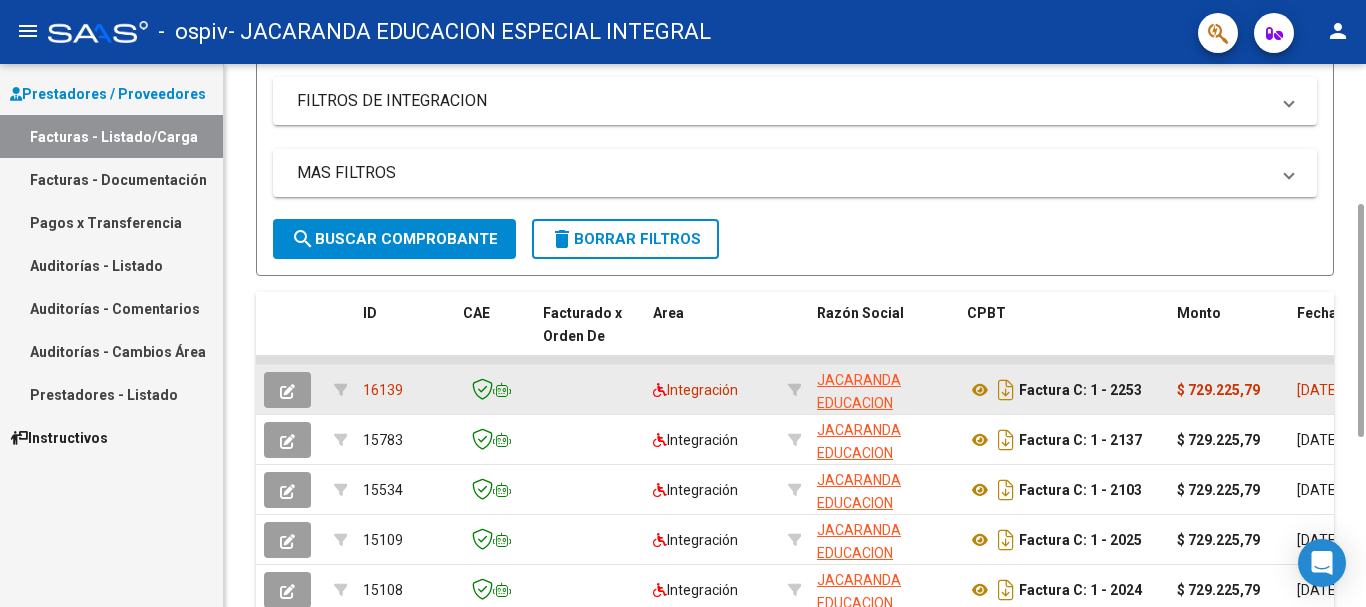 drag, startPoint x: 1357, startPoint y: 152, endPoint x: 1303, endPoint y: 391, distance: 245.02449 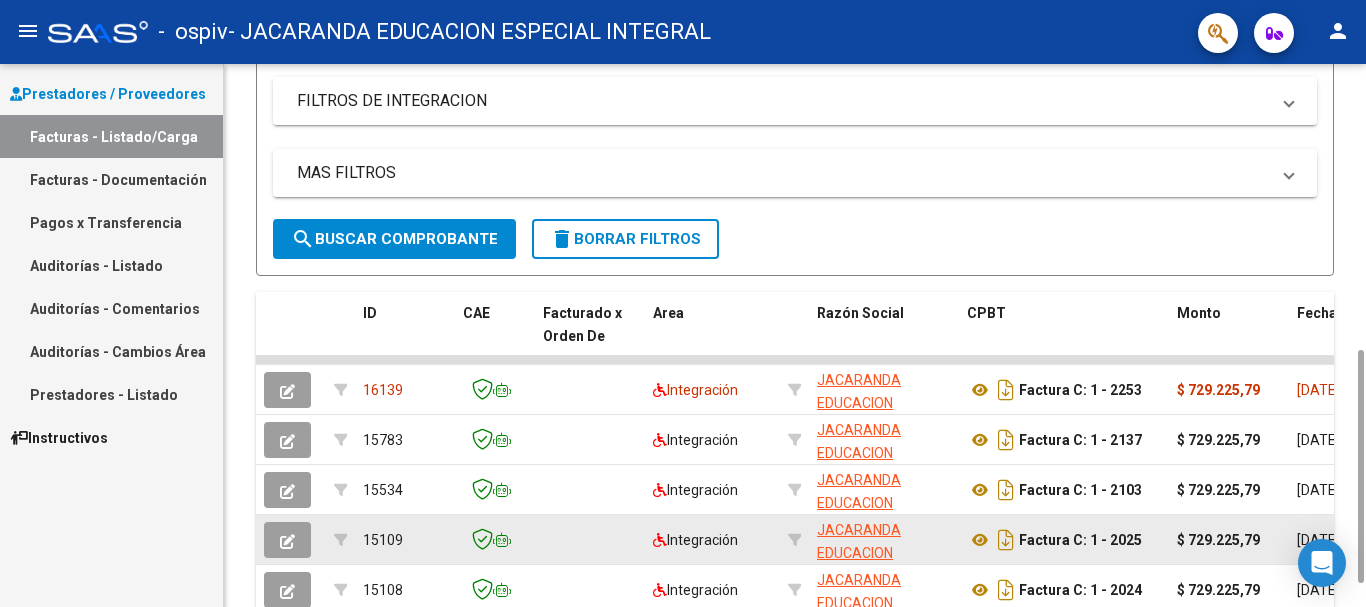 scroll, scrollTop: 436, scrollLeft: 0, axis: vertical 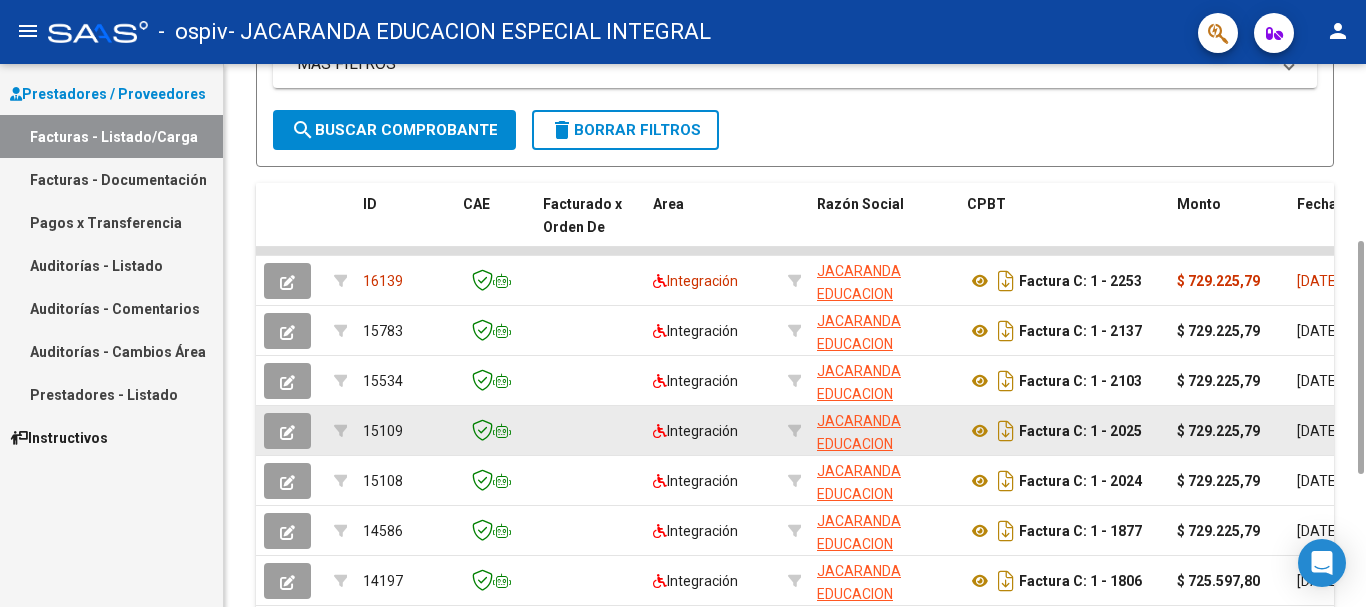 drag, startPoint x: 1358, startPoint y: 391, endPoint x: 1156, endPoint y: 449, distance: 210.16185 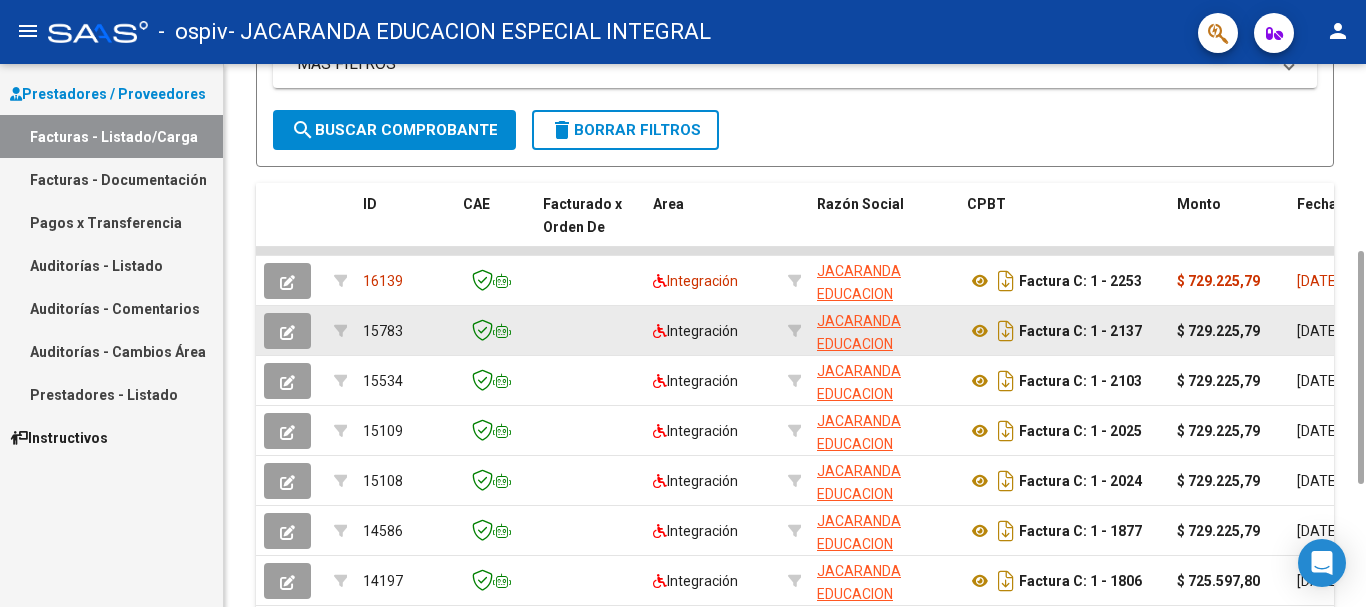click on "$ 729.225,79" 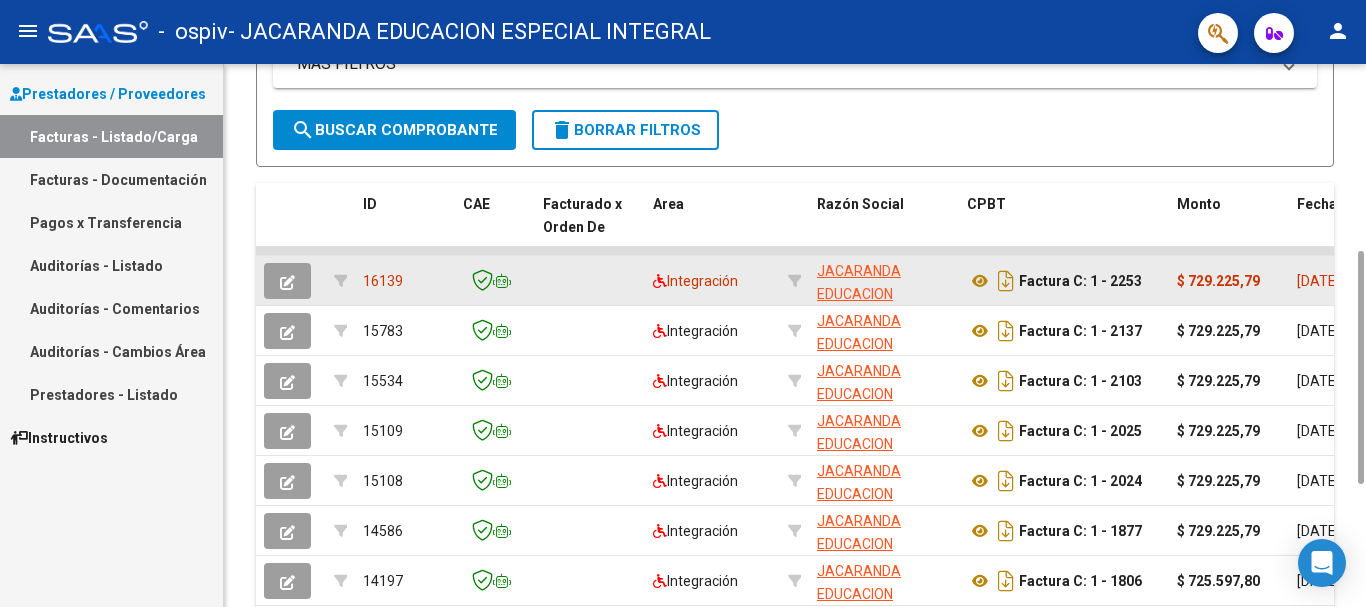 click on "[DATE]" 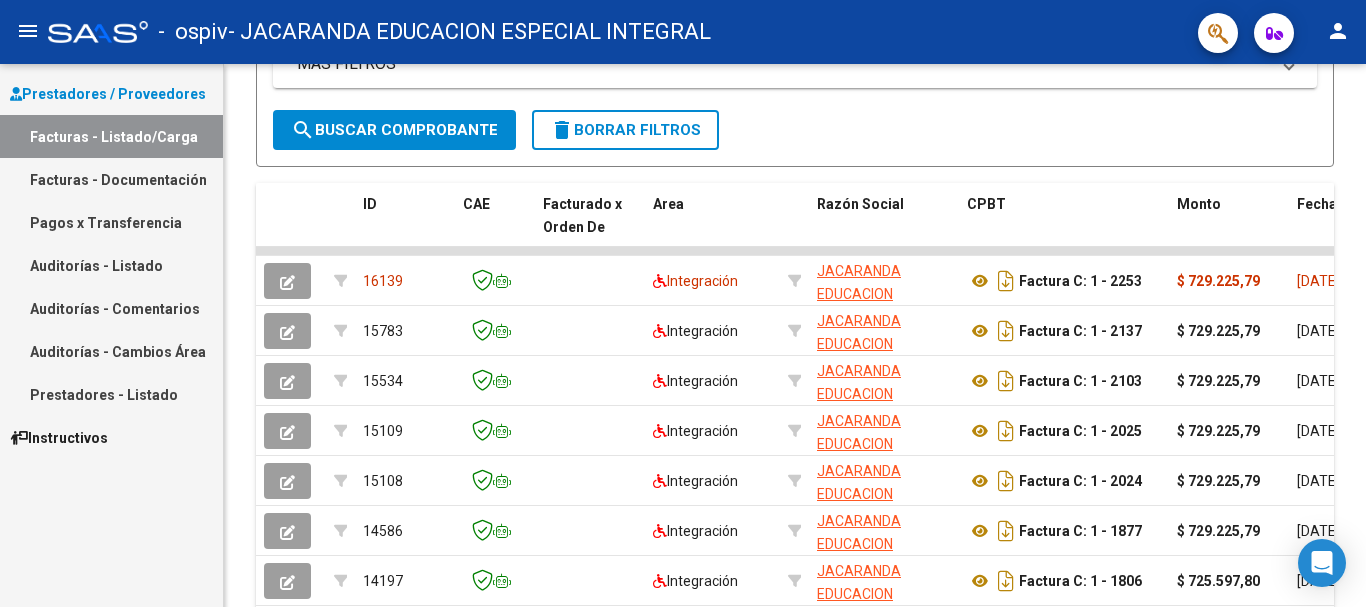 scroll, scrollTop: 722, scrollLeft: 0, axis: vertical 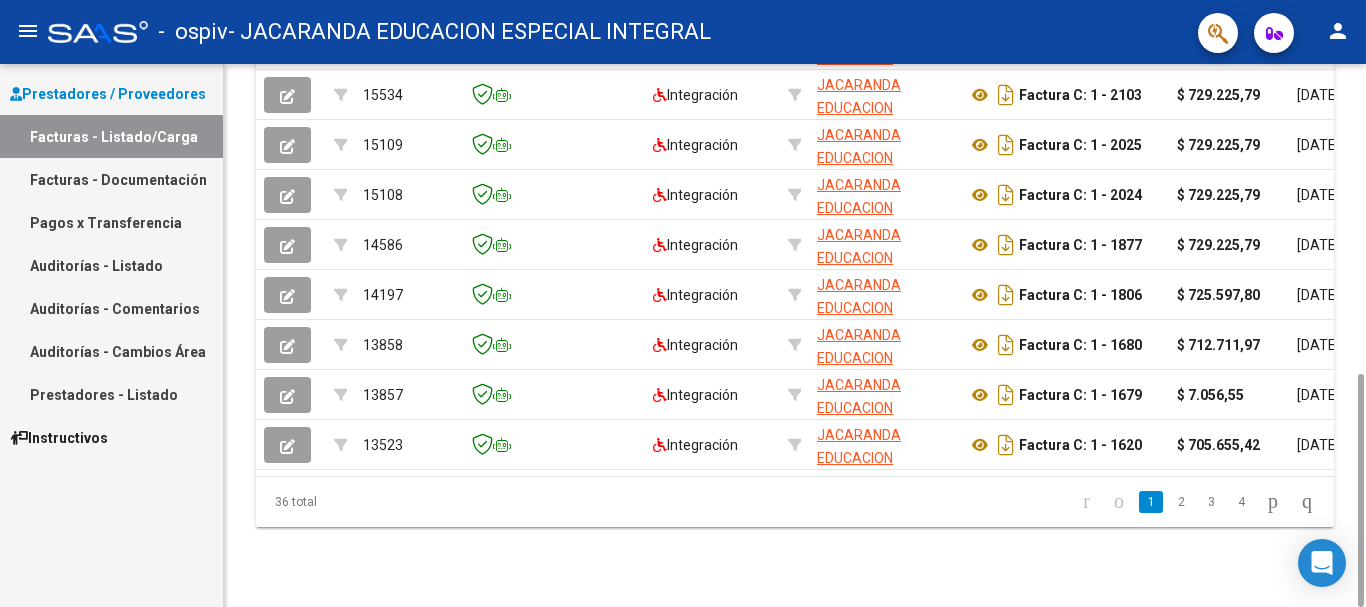 drag, startPoint x: 1331, startPoint y: 532, endPoint x: 1295, endPoint y: 646, distance: 119.54916 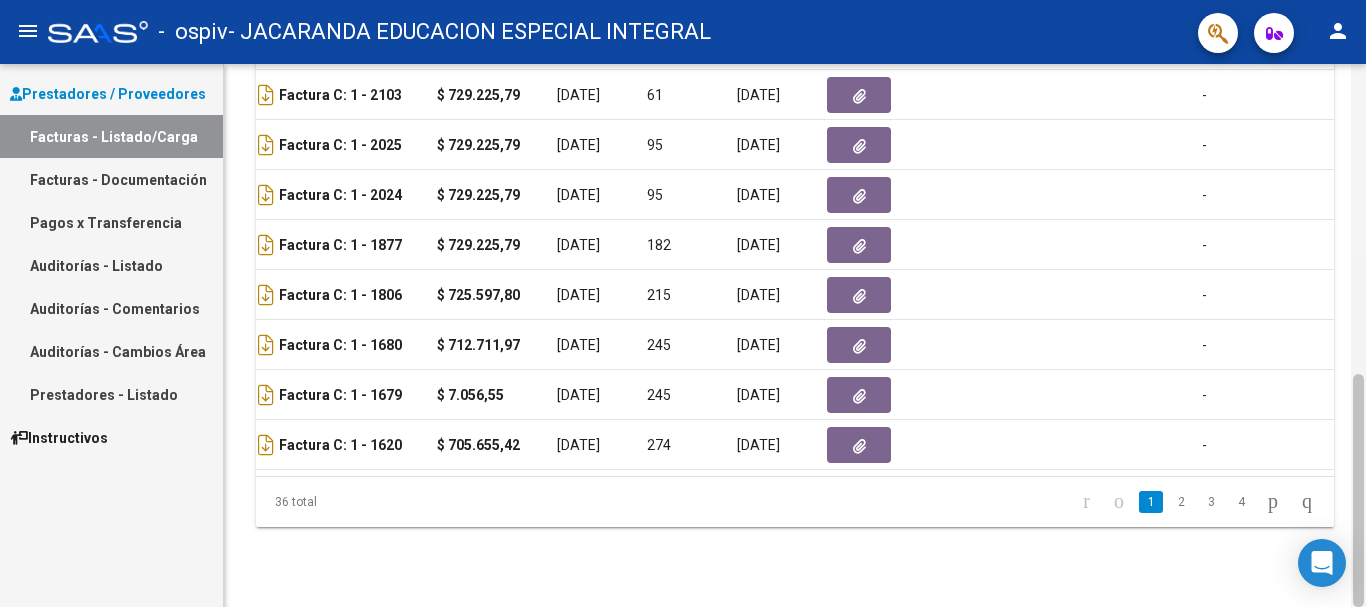 drag, startPoint x: 1365, startPoint y: 440, endPoint x: 1364, endPoint y: 271, distance: 169.00296 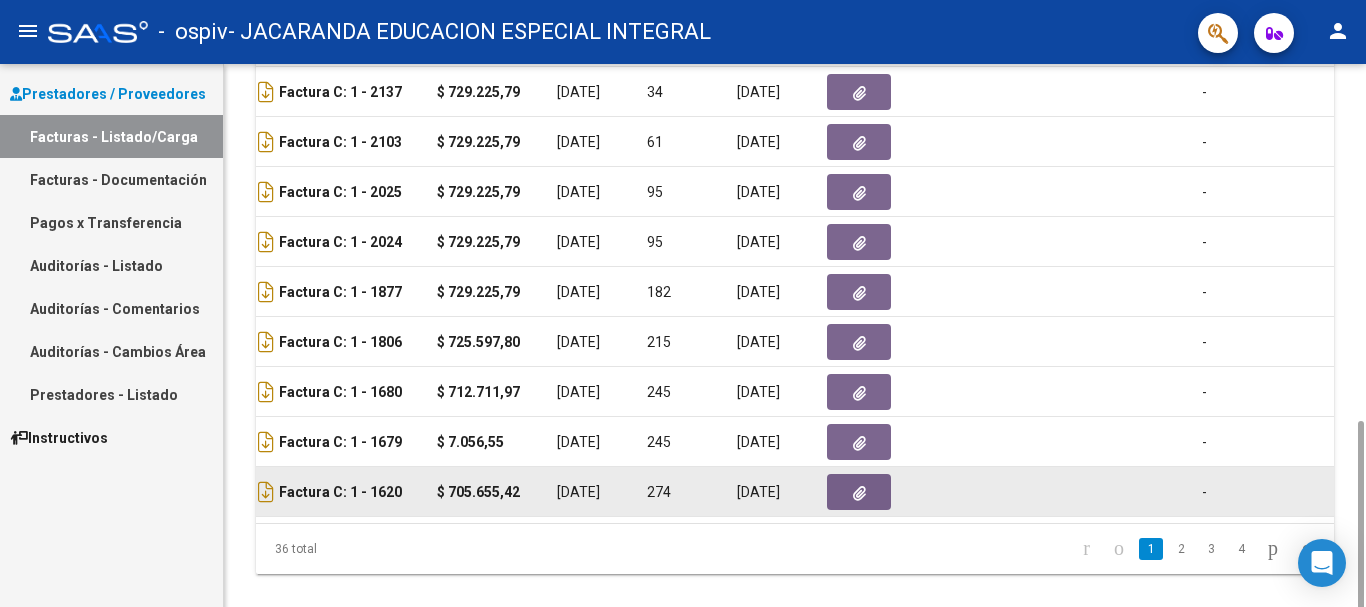 scroll, scrollTop: 722, scrollLeft: 0, axis: vertical 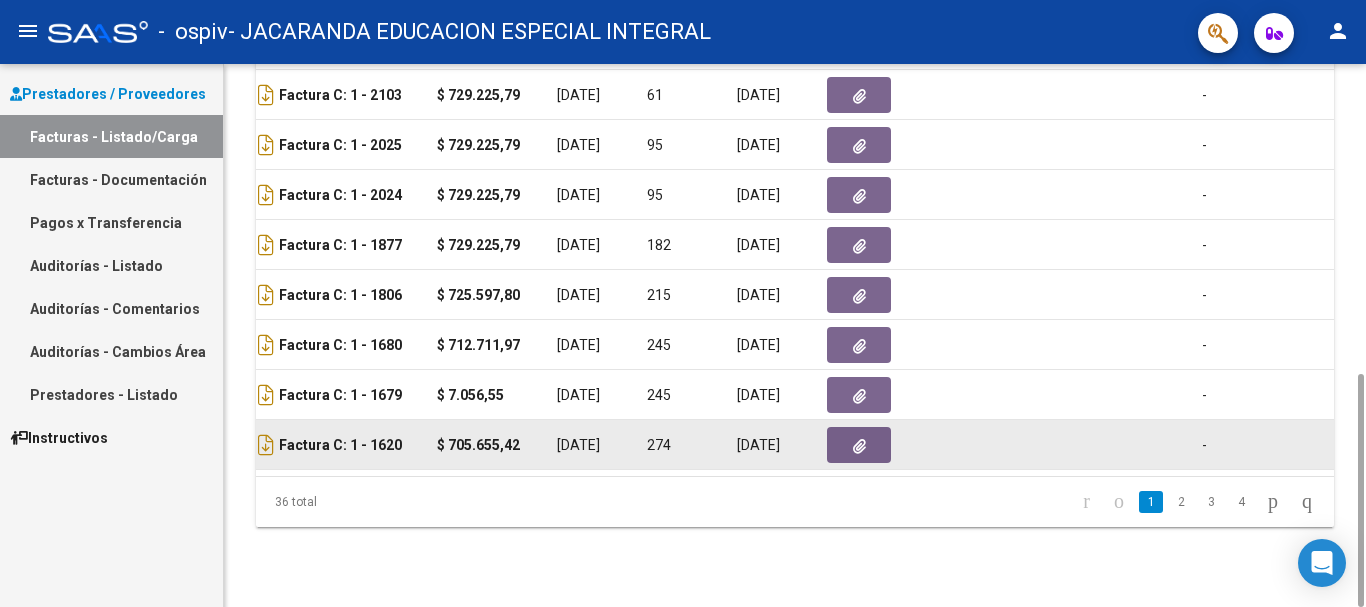 drag, startPoint x: 1361, startPoint y: 417, endPoint x: 1305, endPoint y: 452, distance: 66.037865 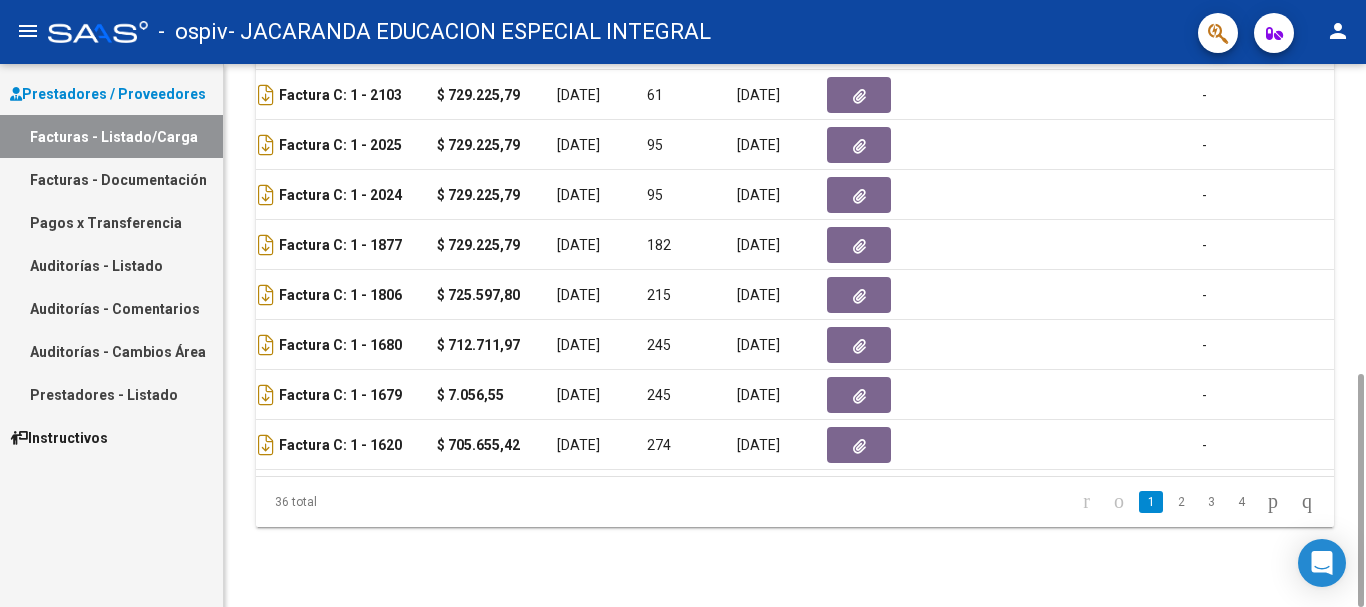 scroll, scrollTop: 0, scrollLeft: 0, axis: both 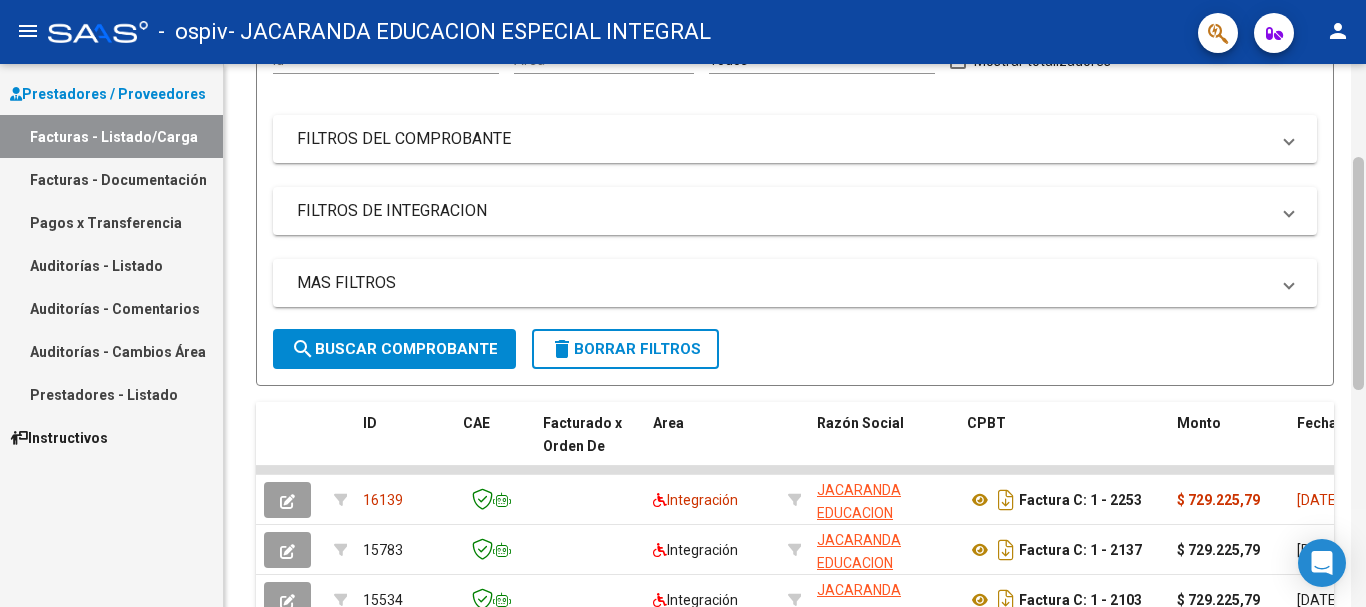 drag, startPoint x: 1359, startPoint y: 477, endPoint x: 1363, endPoint y: 260, distance: 217.03687 